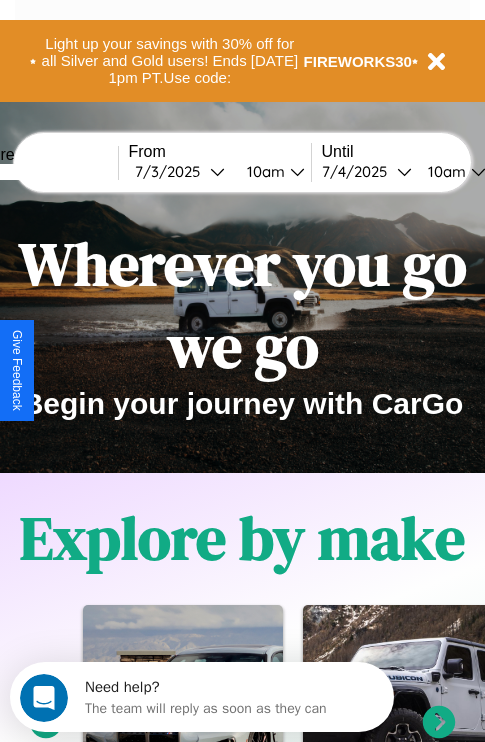 scroll, scrollTop: 0, scrollLeft: 0, axis: both 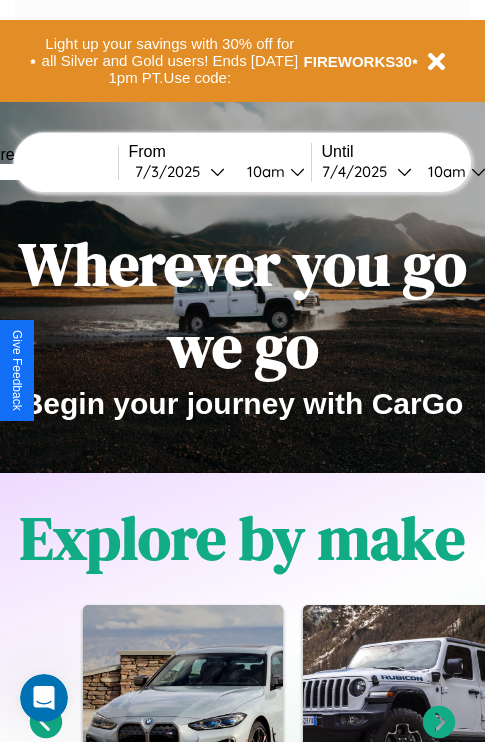 click at bounding box center (43, 172) 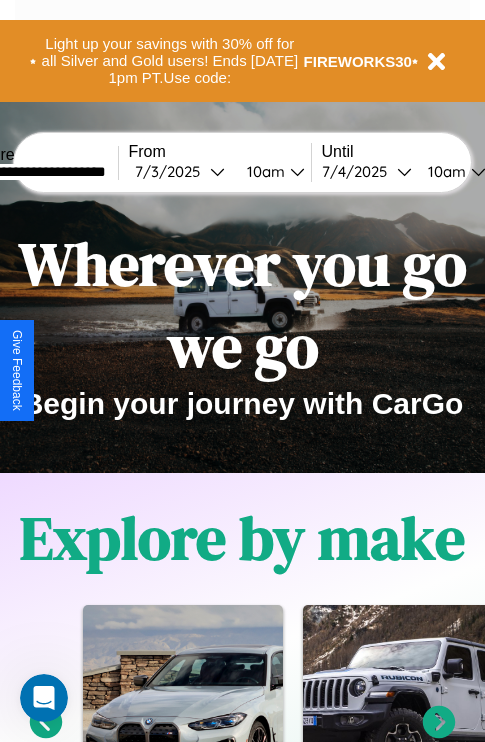 type on "**********" 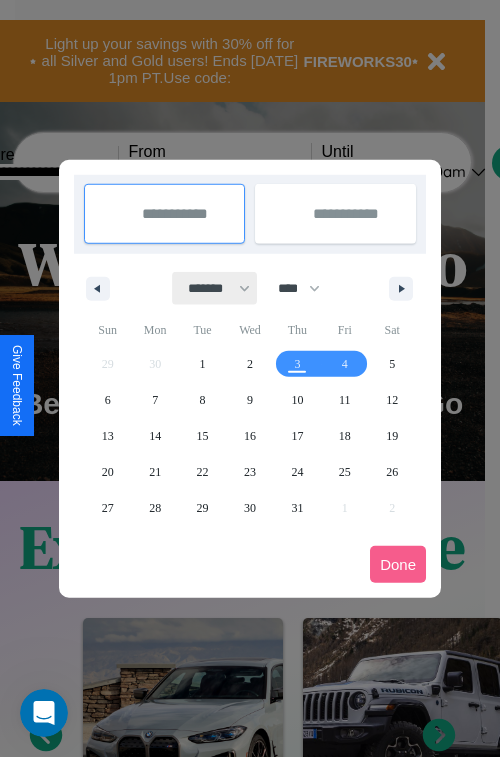 click on "******* ******** ***** ***** *** **** **** ****** ********* ******* ******** ********" at bounding box center (215, 288) 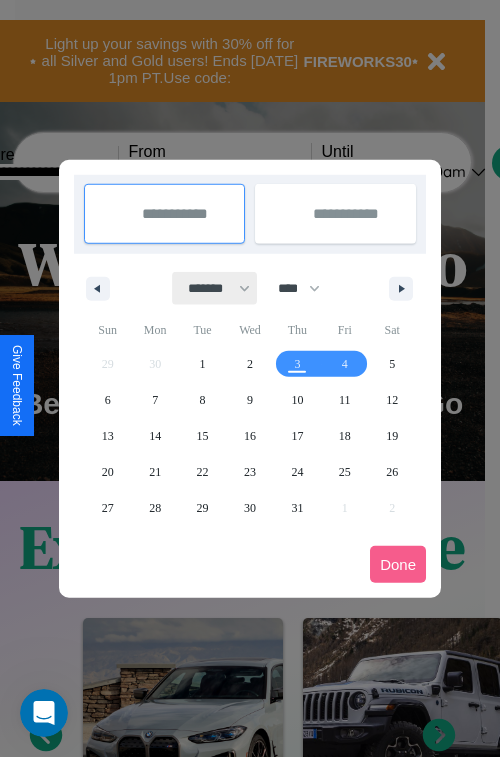 select on "*" 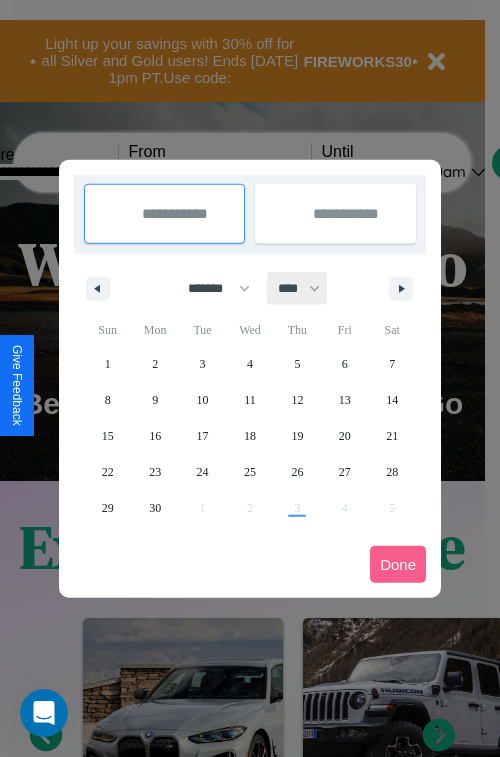 click on "**** **** **** **** **** **** **** **** **** **** **** **** **** **** **** **** **** **** **** **** **** **** **** **** **** **** **** **** **** **** **** **** **** **** **** **** **** **** **** **** **** **** **** **** **** **** **** **** **** **** **** **** **** **** **** **** **** **** **** **** **** **** **** **** **** **** **** **** **** **** **** **** **** **** **** **** **** **** **** **** **** **** **** **** **** **** **** **** **** **** **** **** **** **** **** **** **** **** **** **** **** **** **** **** **** **** **** **** **** **** **** **** **** **** **** **** **** **** **** **** ****" at bounding box center (298, 288) 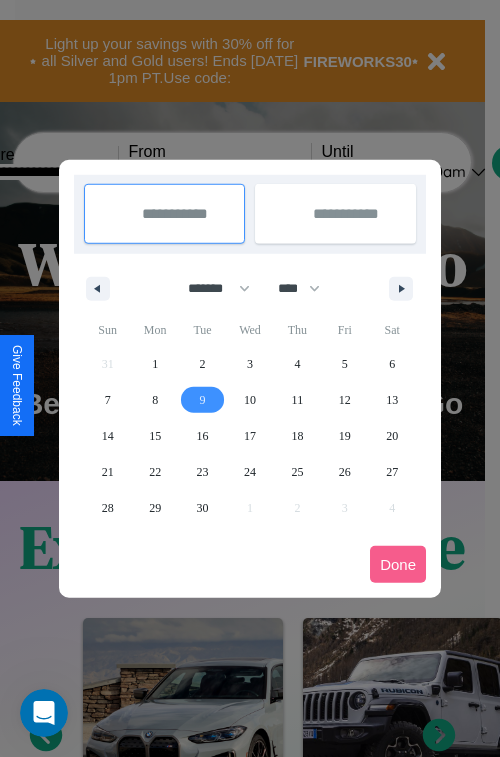 click on "9" at bounding box center [203, 400] 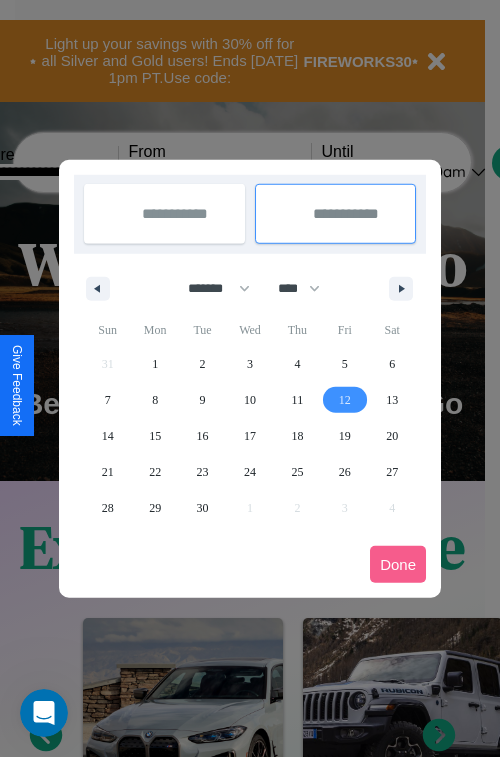 click on "12" at bounding box center (345, 400) 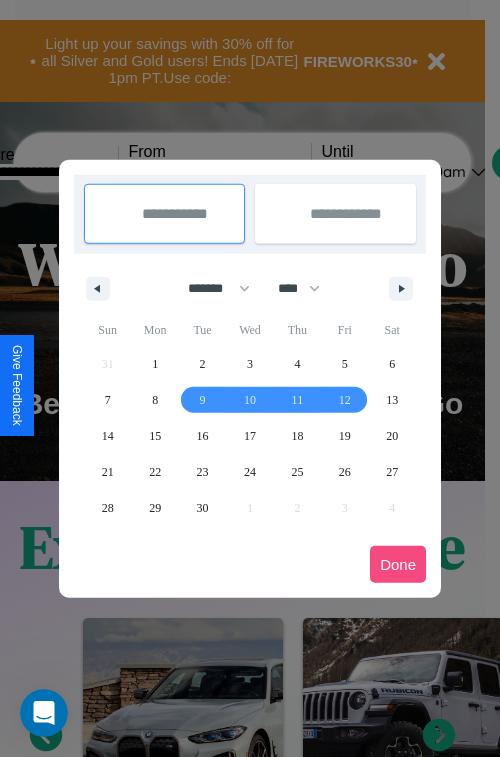 click on "Done" at bounding box center [398, 564] 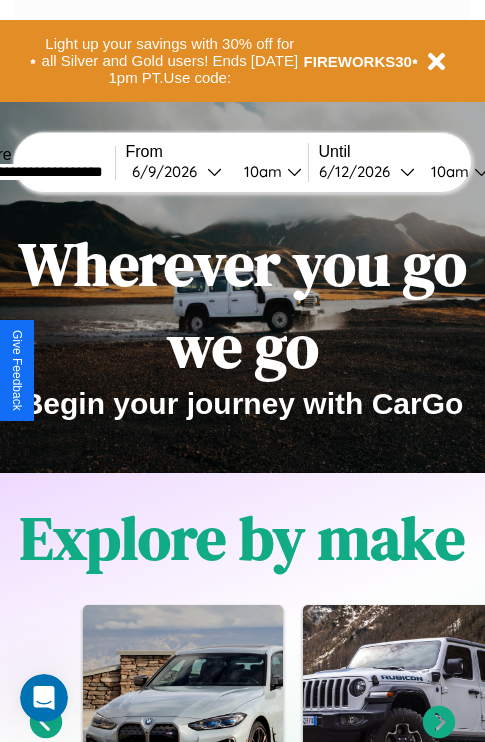 scroll, scrollTop: 0, scrollLeft: 71, axis: horizontal 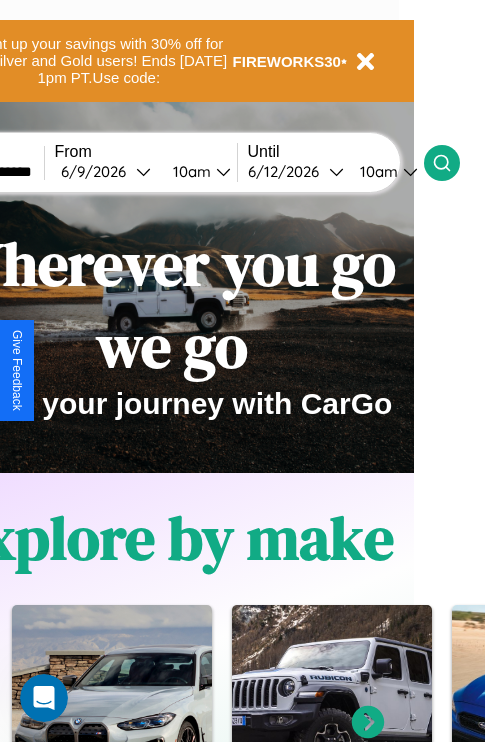 click 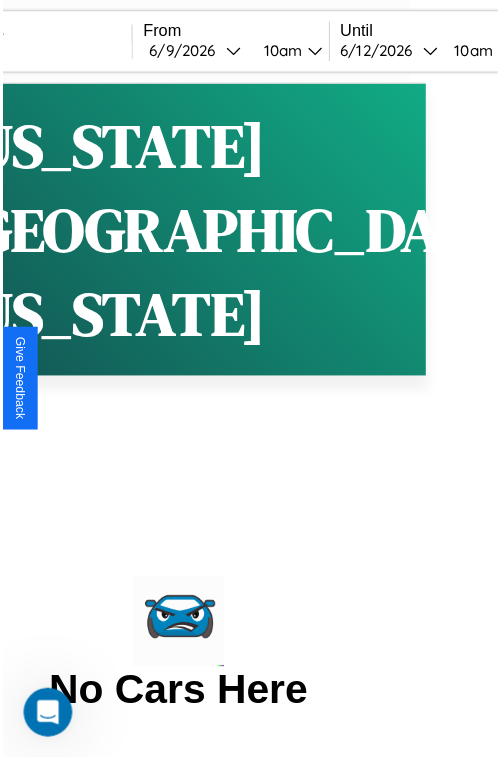 scroll, scrollTop: 0, scrollLeft: 0, axis: both 